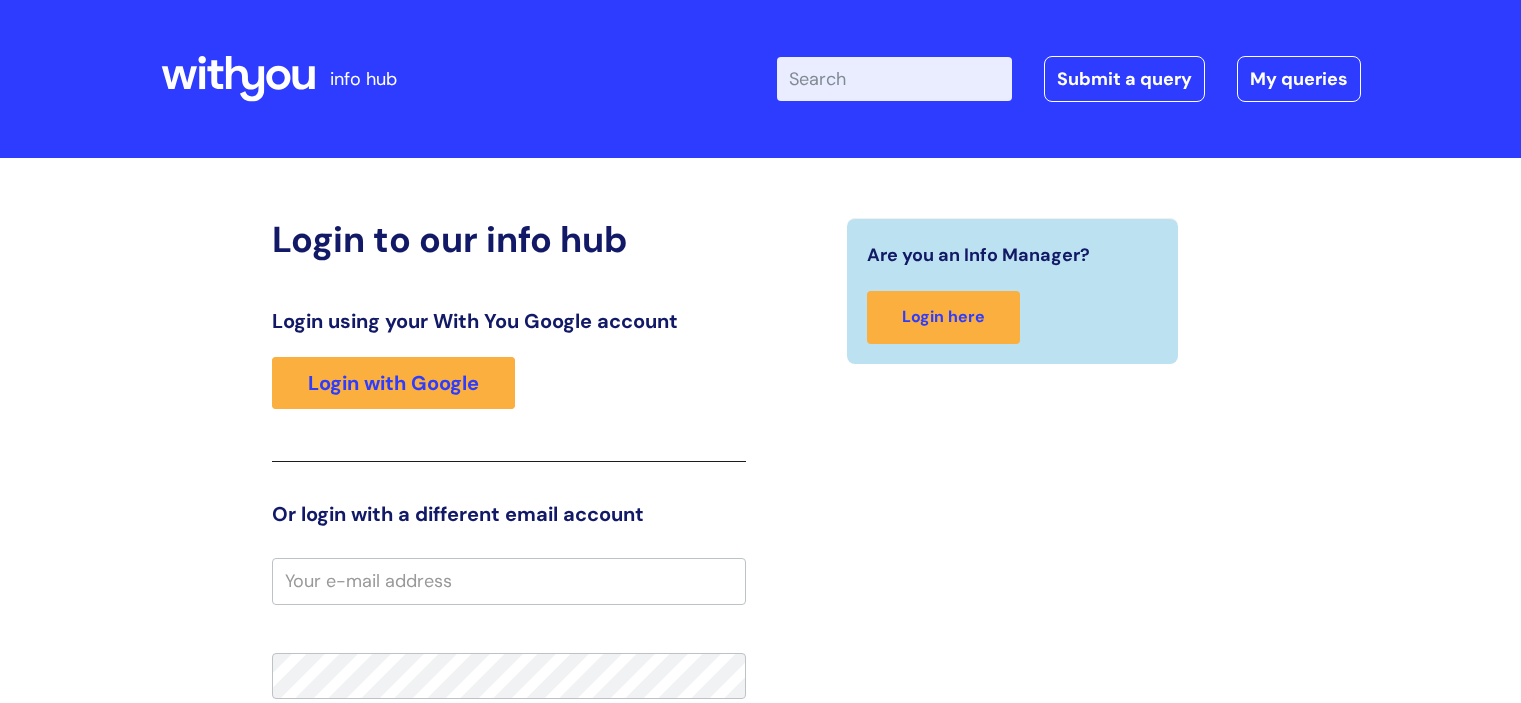 scroll, scrollTop: 0, scrollLeft: 0, axis: both 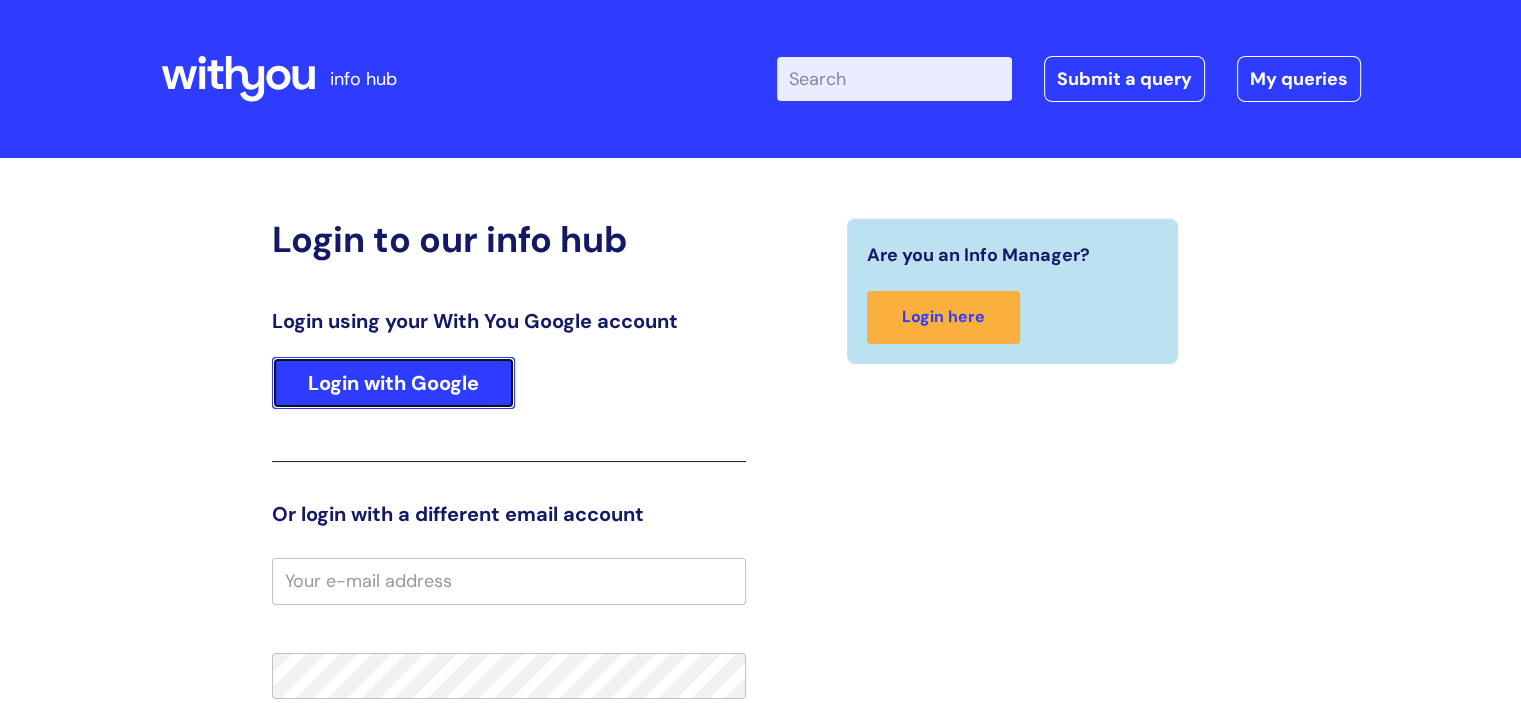 click on "Login with Google" at bounding box center (393, 383) 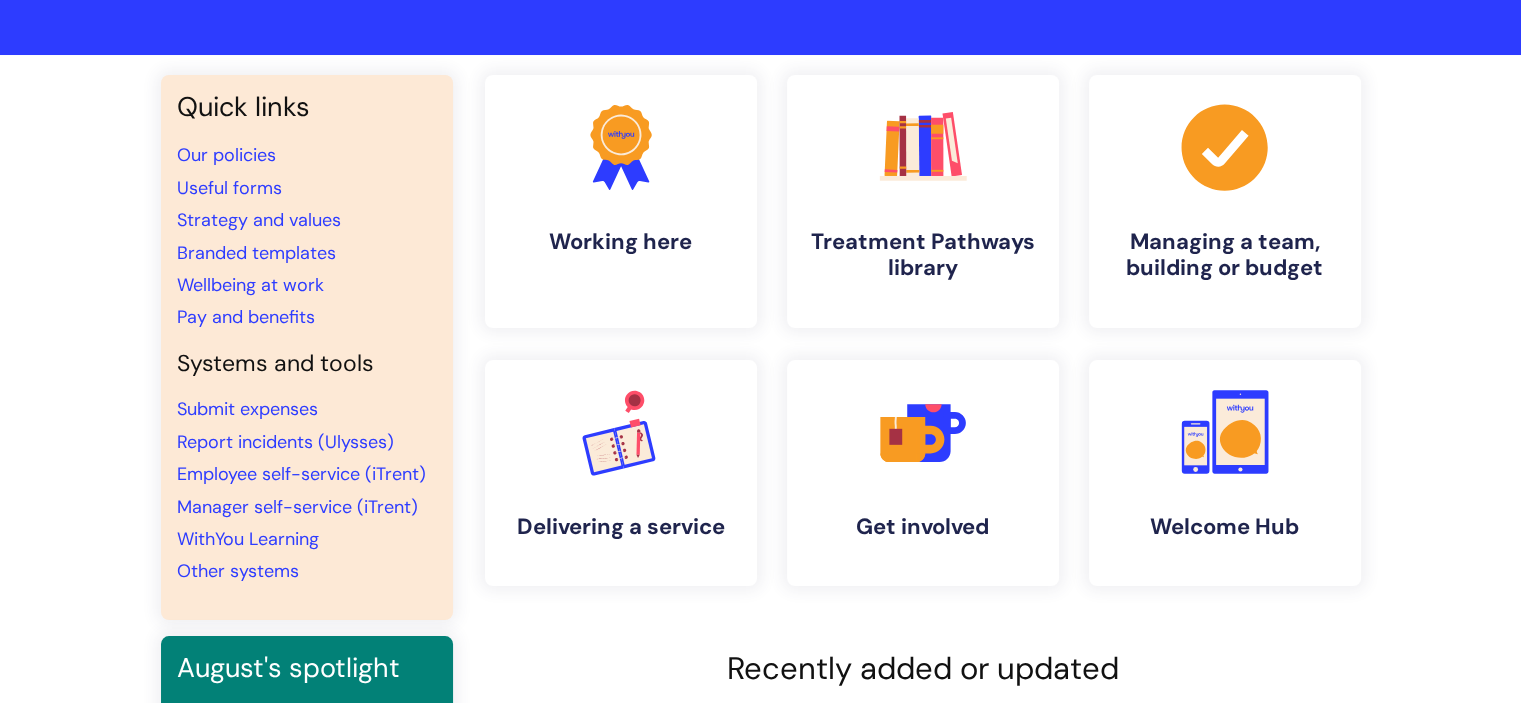 scroll, scrollTop: 100, scrollLeft: 0, axis: vertical 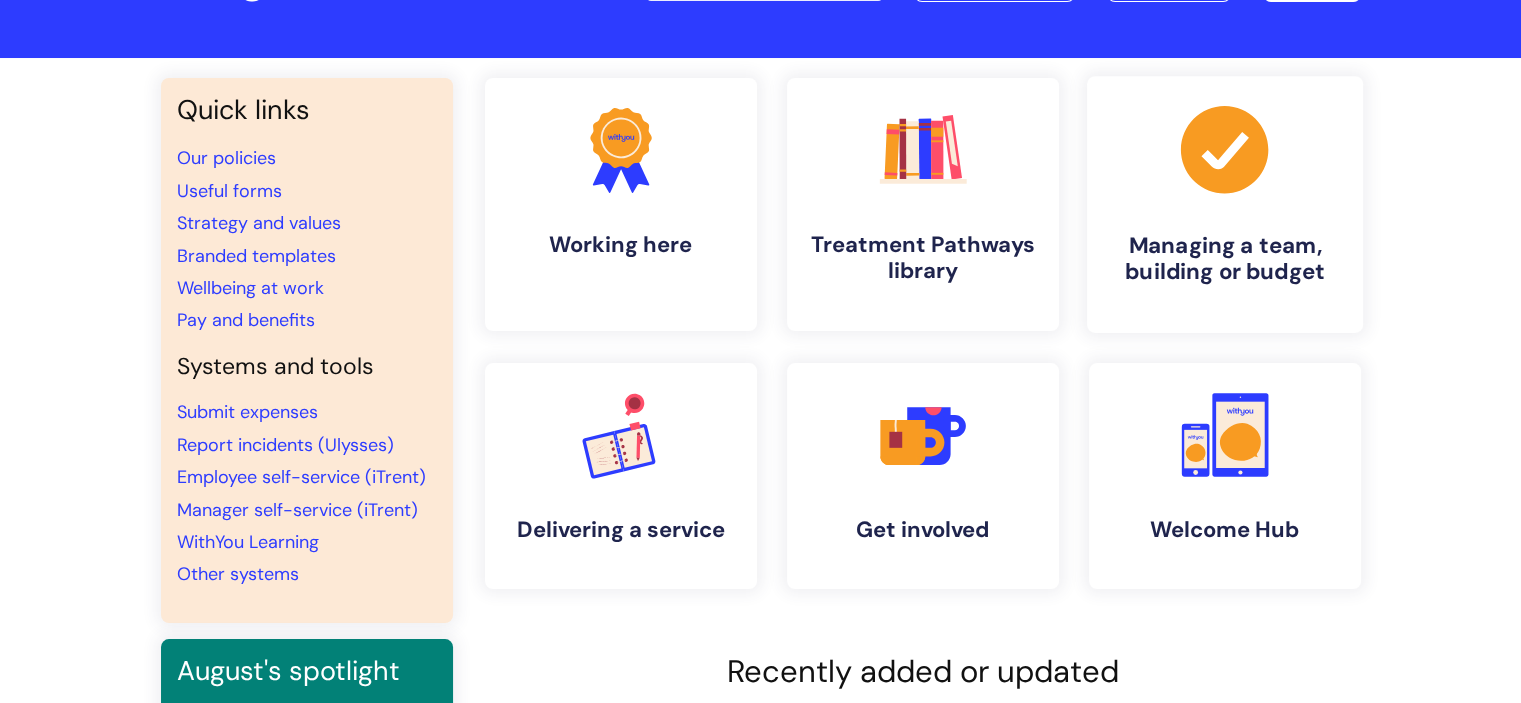 click on "Managing a team, building or budget" at bounding box center [1225, 259] 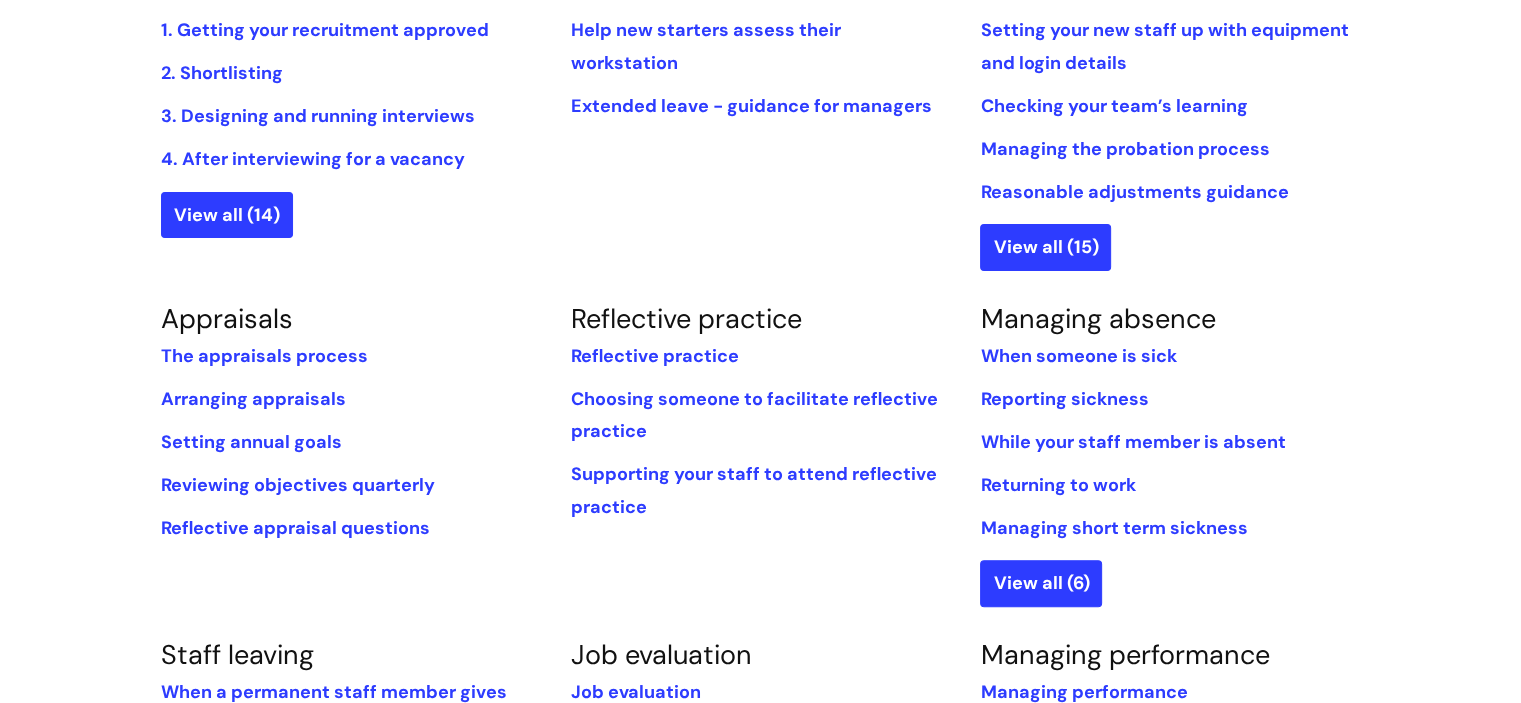 scroll, scrollTop: 0, scrollLeft: 0, axis: both 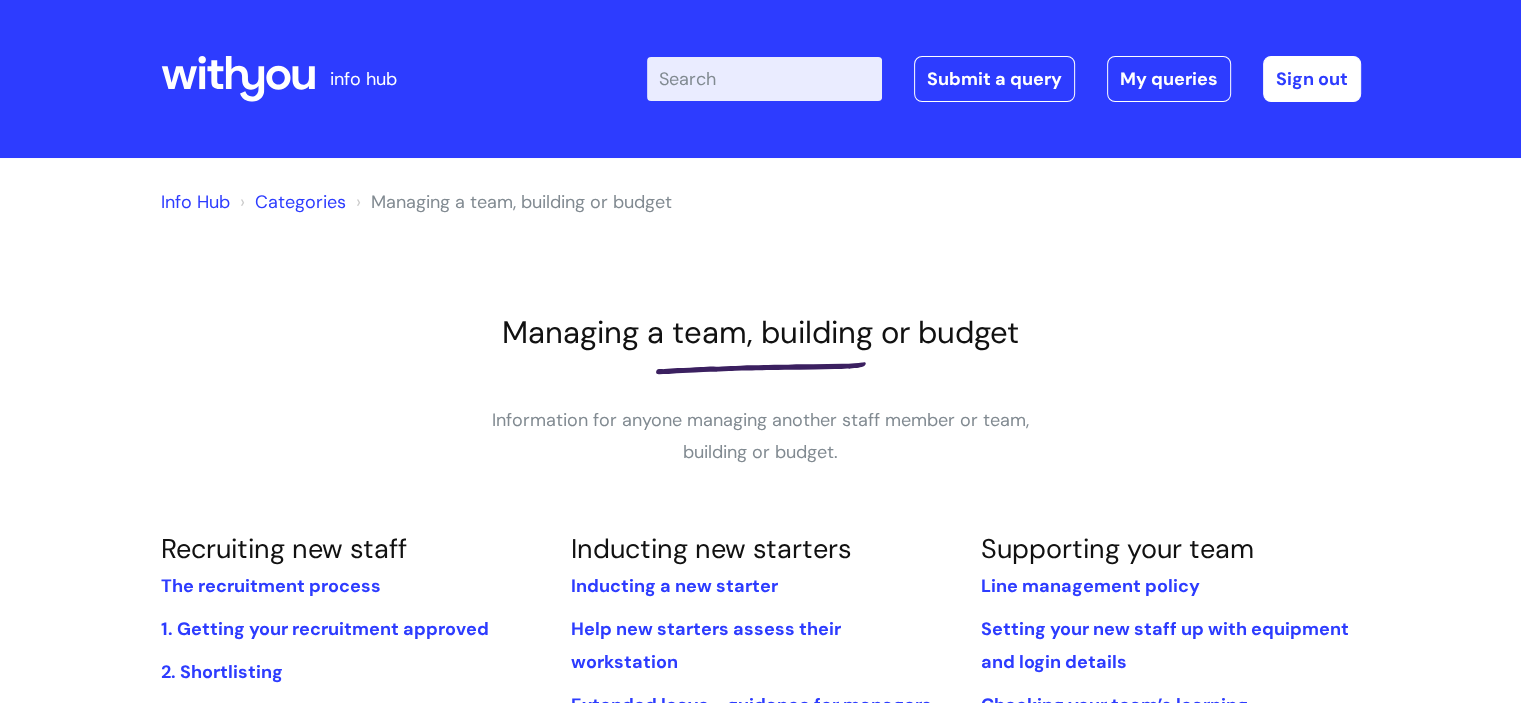 click on "Enter your search term here..." at bounding box center (764, 79) 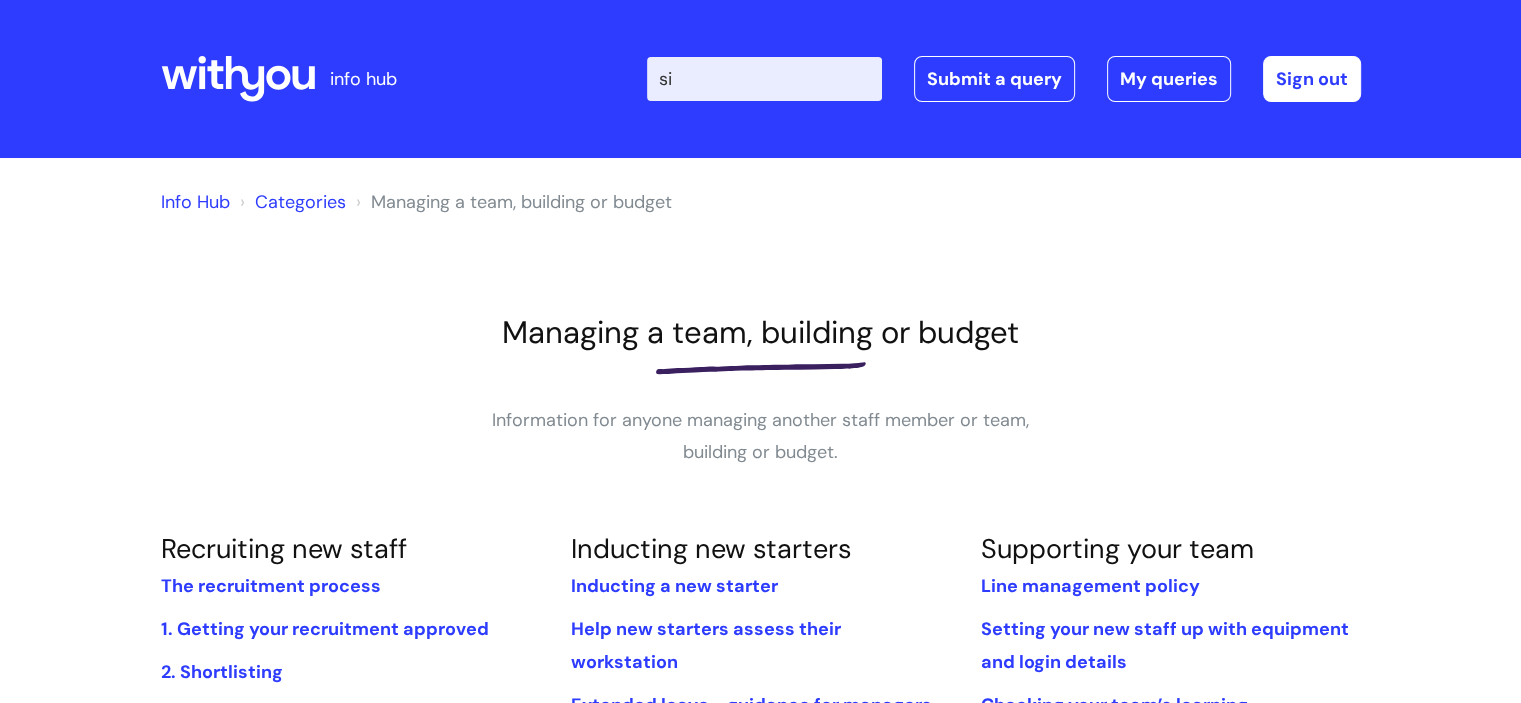 click on "si" at bounding box center (764, 79) 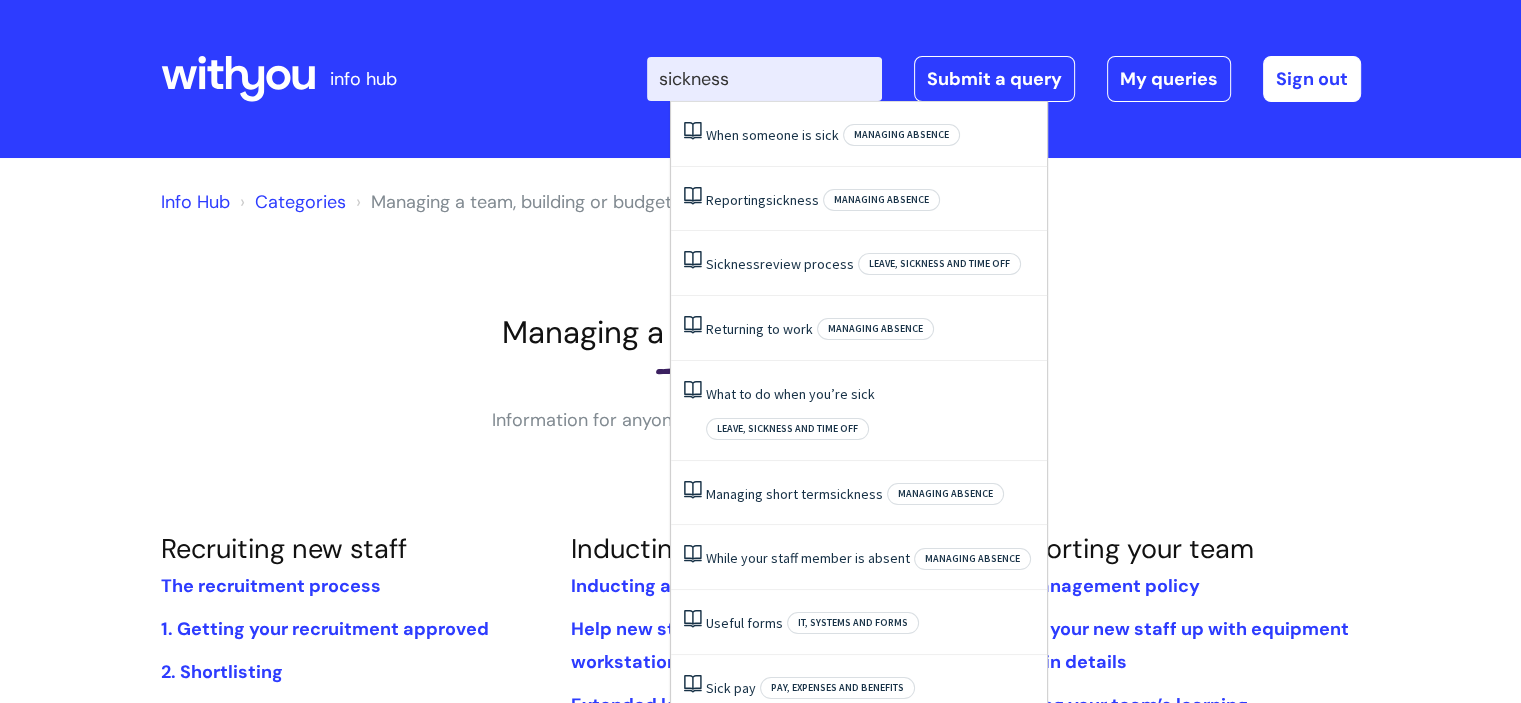 click on "sickness" at bounding box center (764, 79) 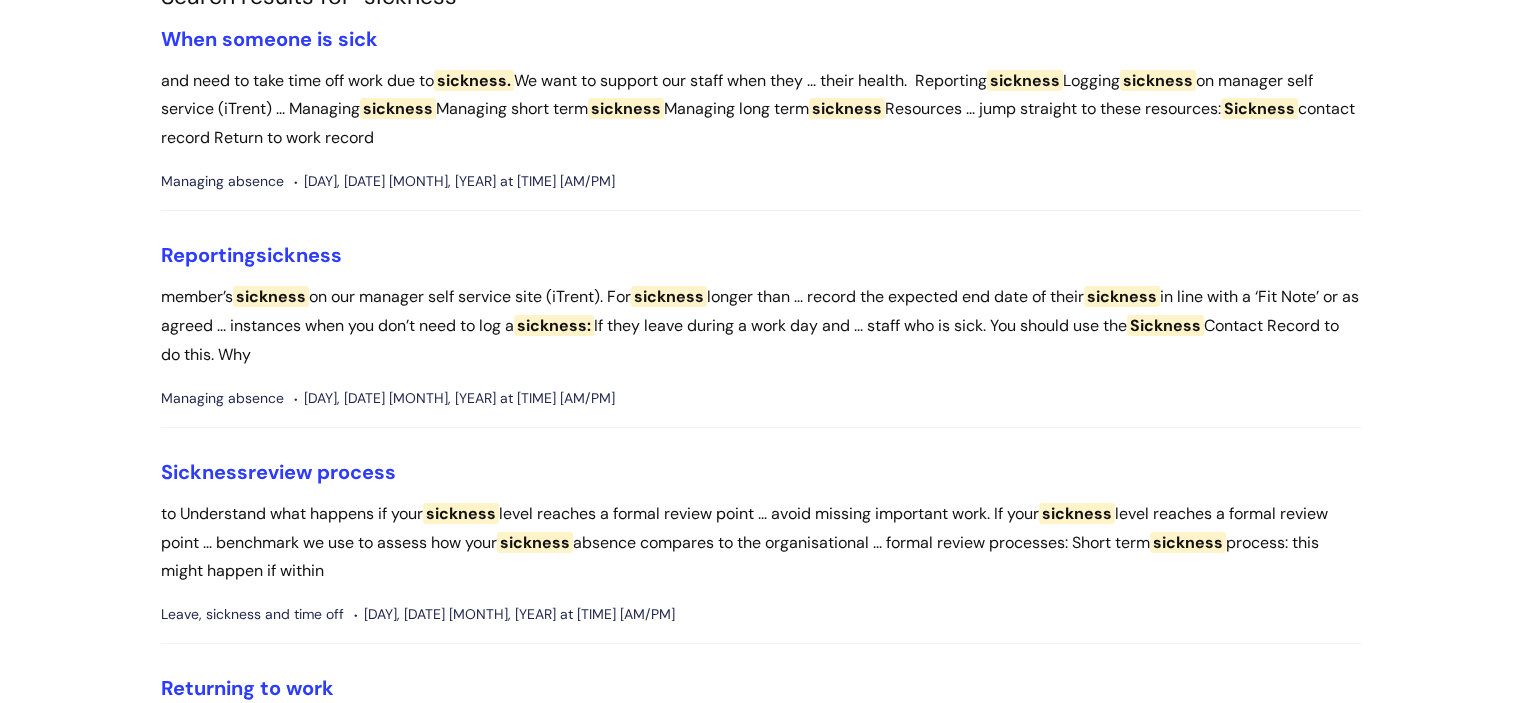 scroll, scrollTop: 0, scrollLeft: 0, axis: both 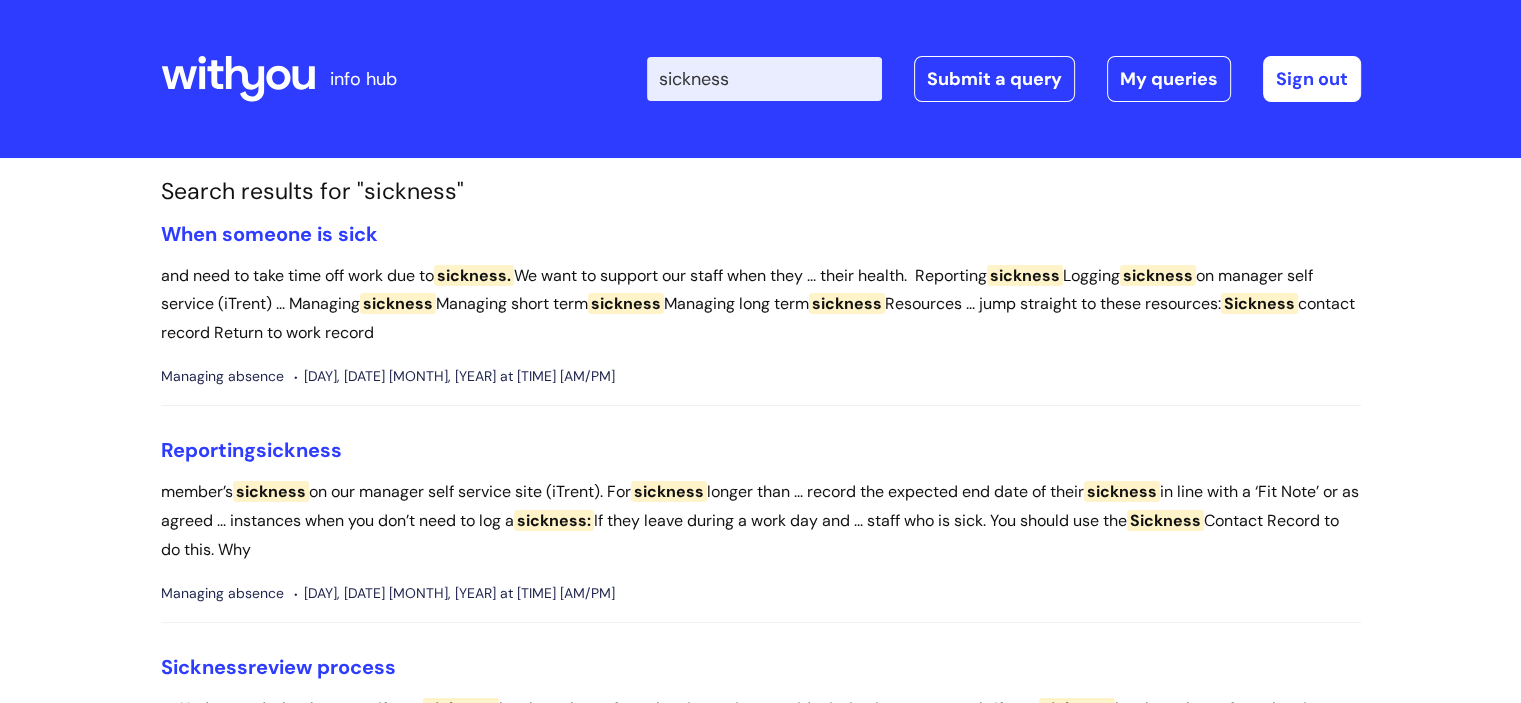 click on "sickness" at bounding box center (764, 79) 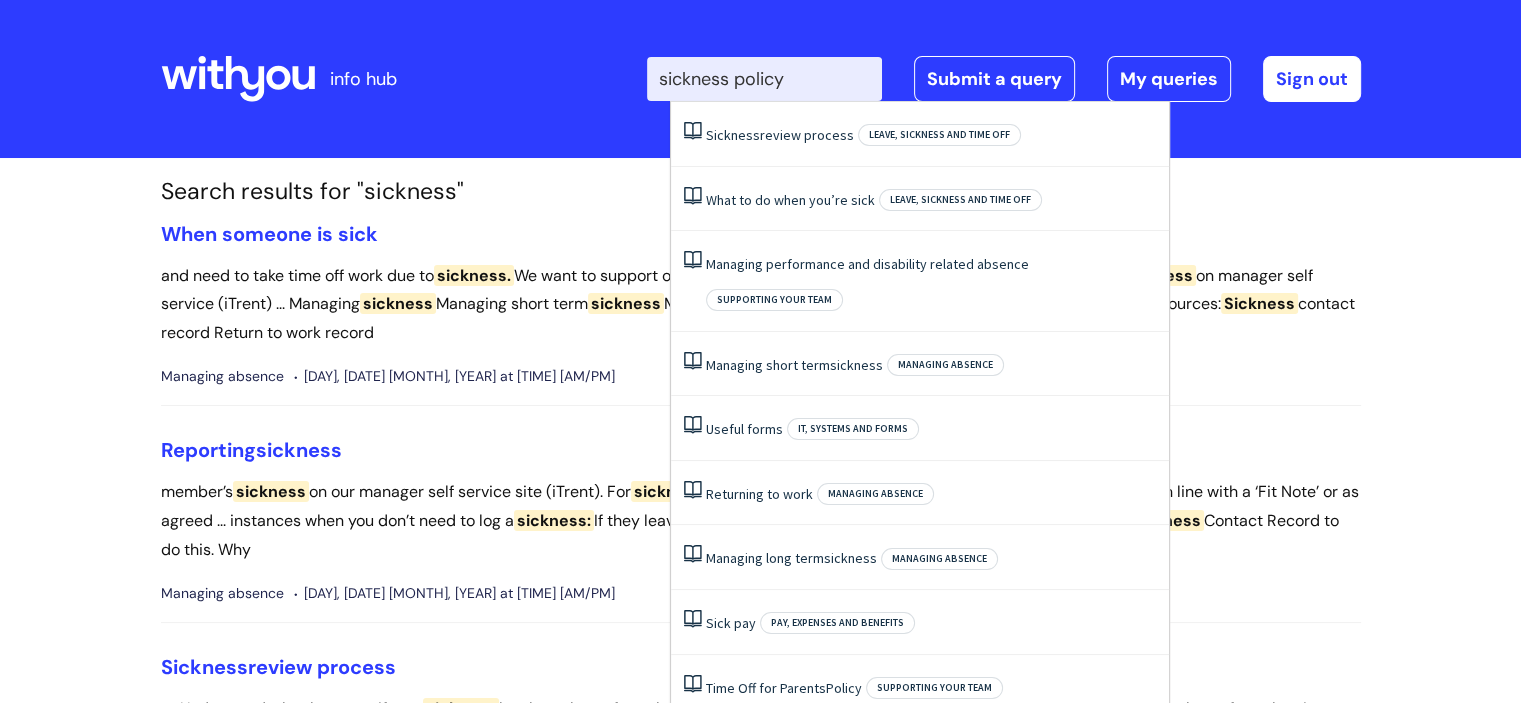 type on "sickness policy" 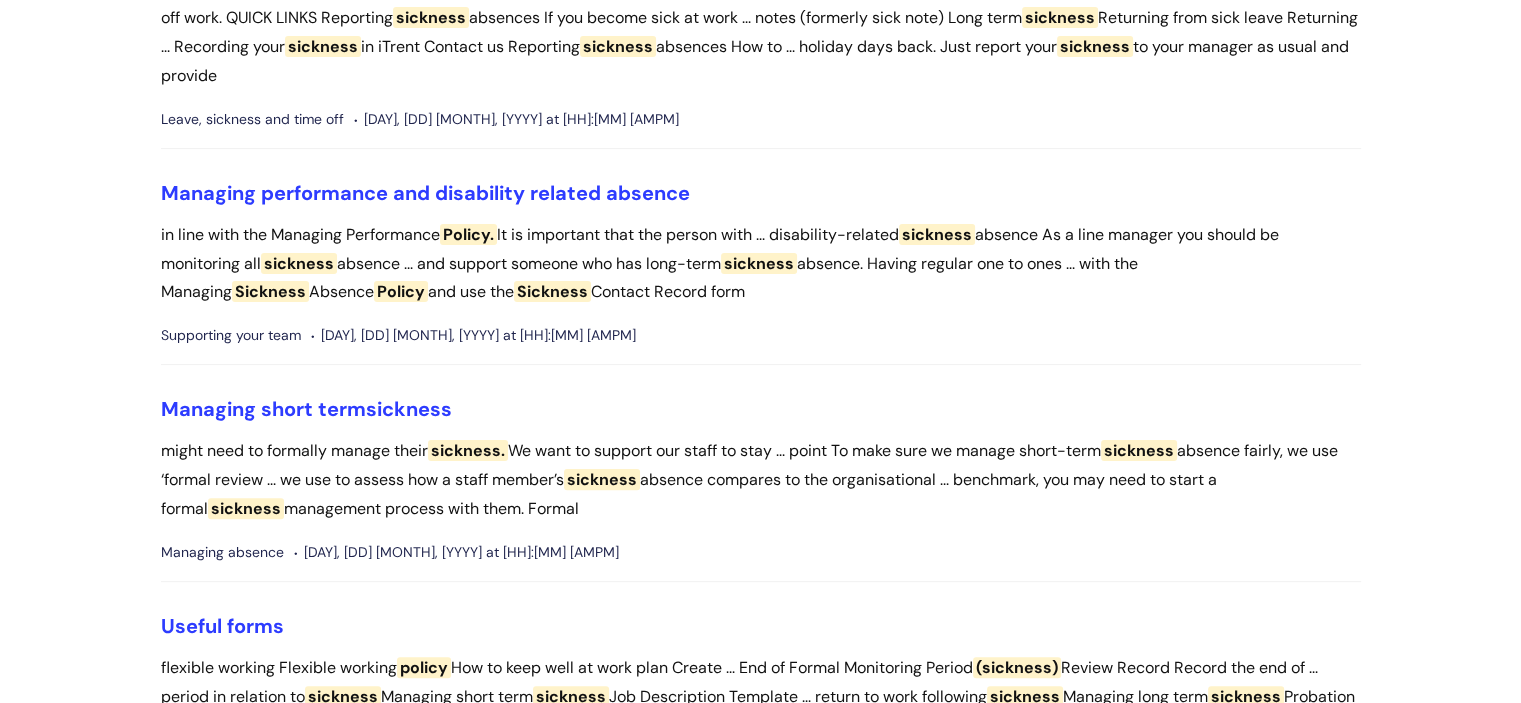 scroll, scrollTop: 500, scrollLeft: 0, axis: vertical 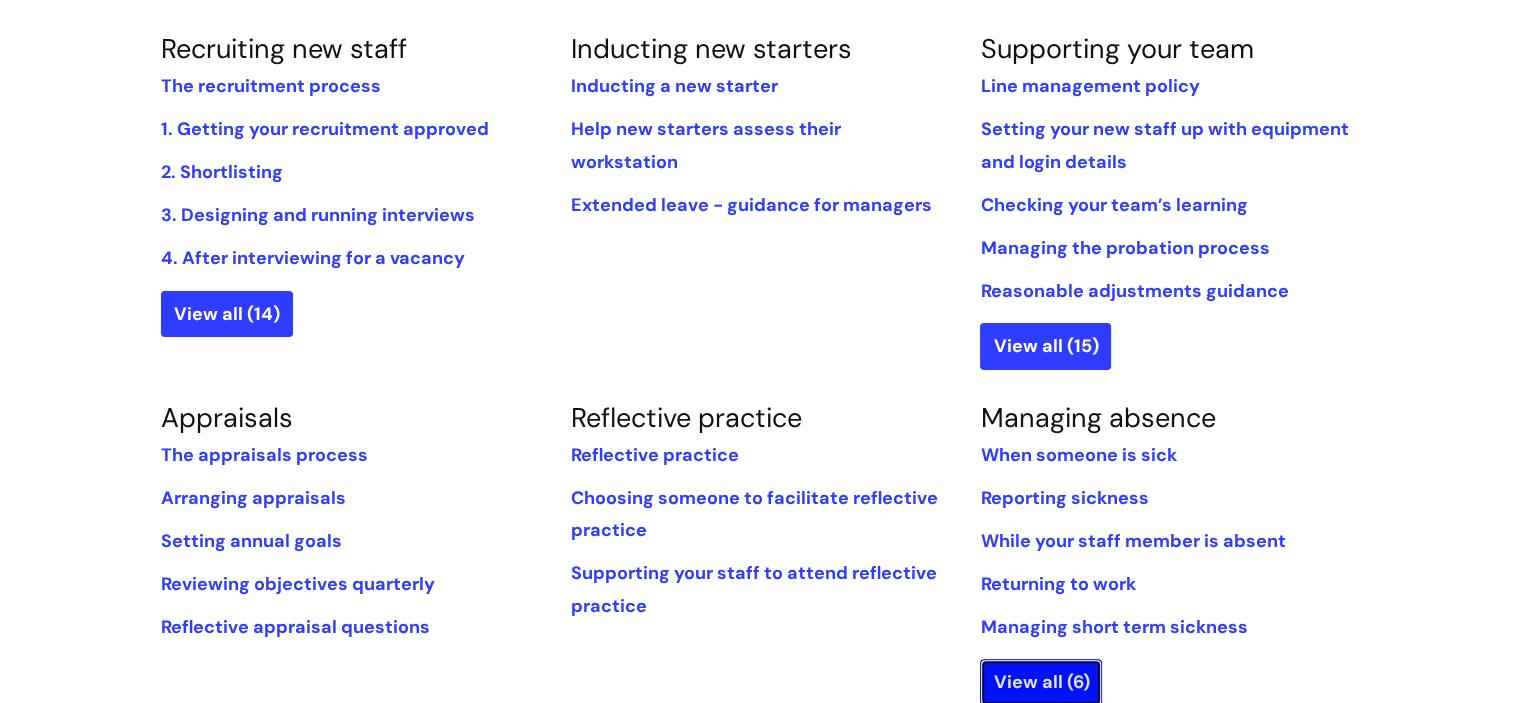 click on "View all (6)" at bounding box center (1041, 682) 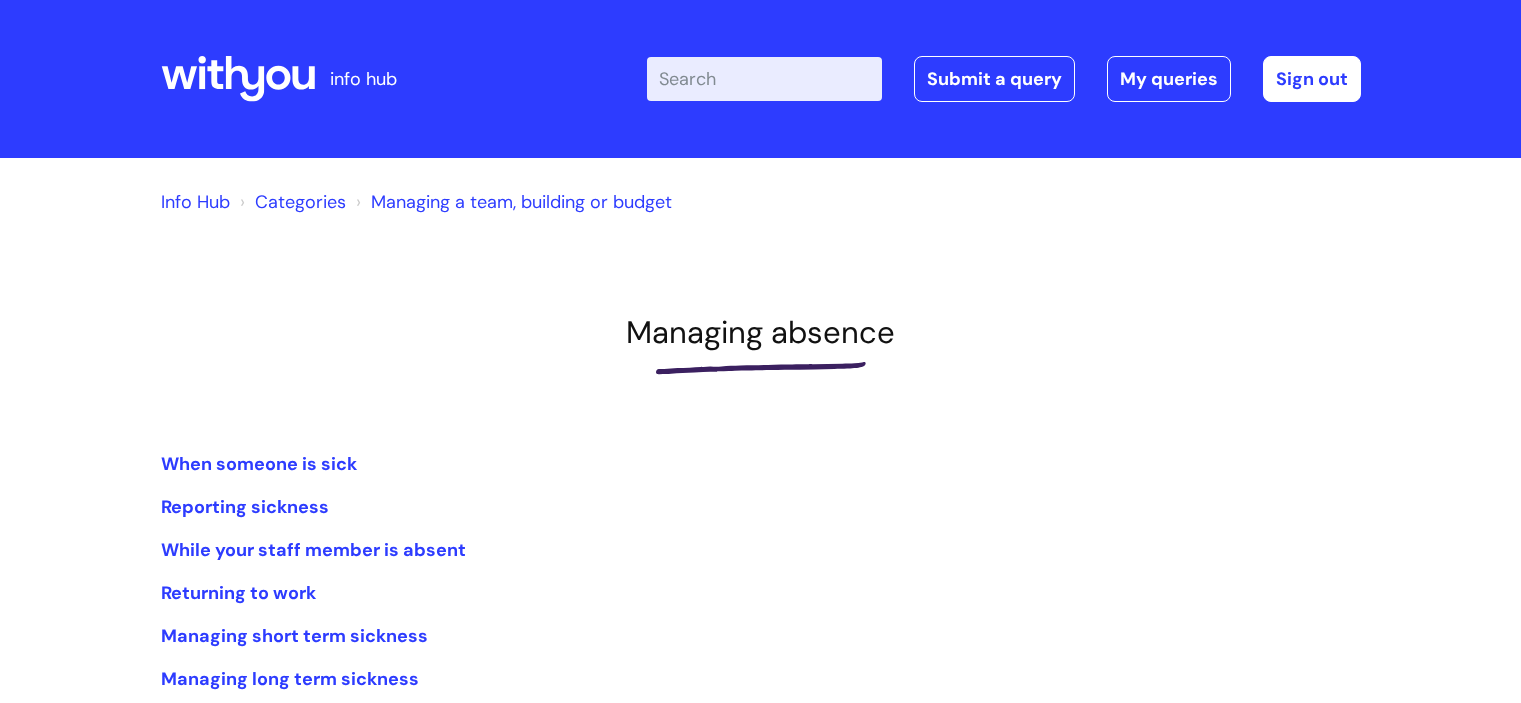 scroll, scrollTop: 0, scrollLeft: 0, axis: both 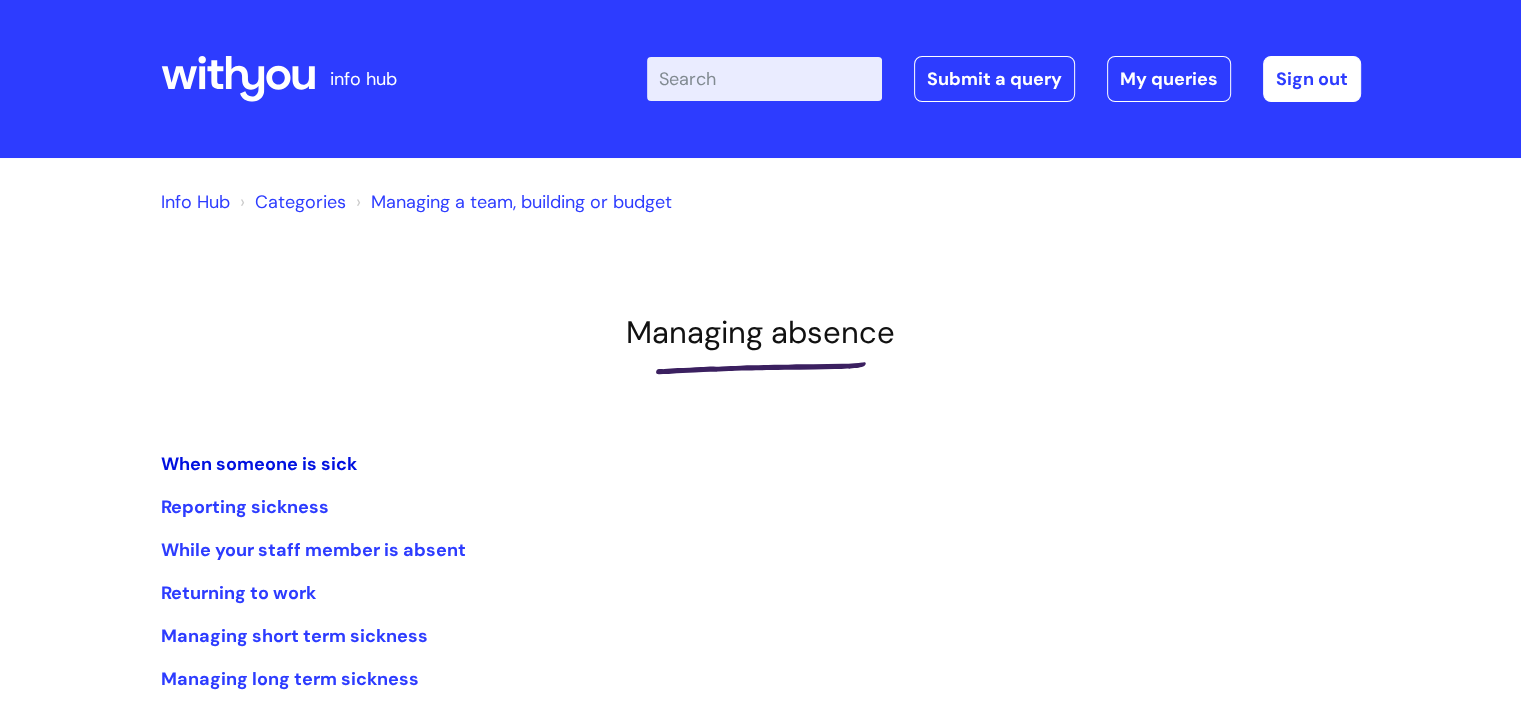 click on "When someone is sick" at bounding box center [259, 464] 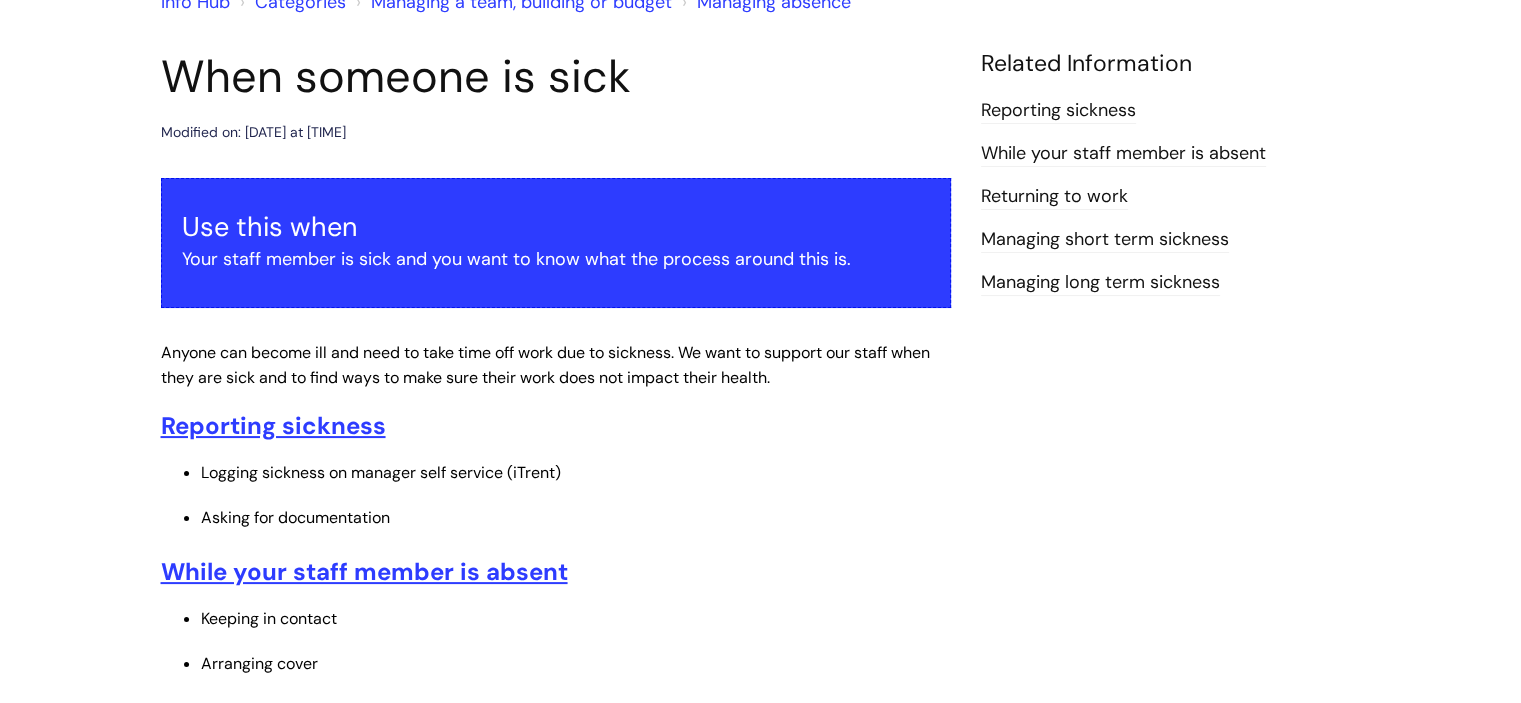 scroll, scrollTop: 0, scrollLeft: 0, axis: both 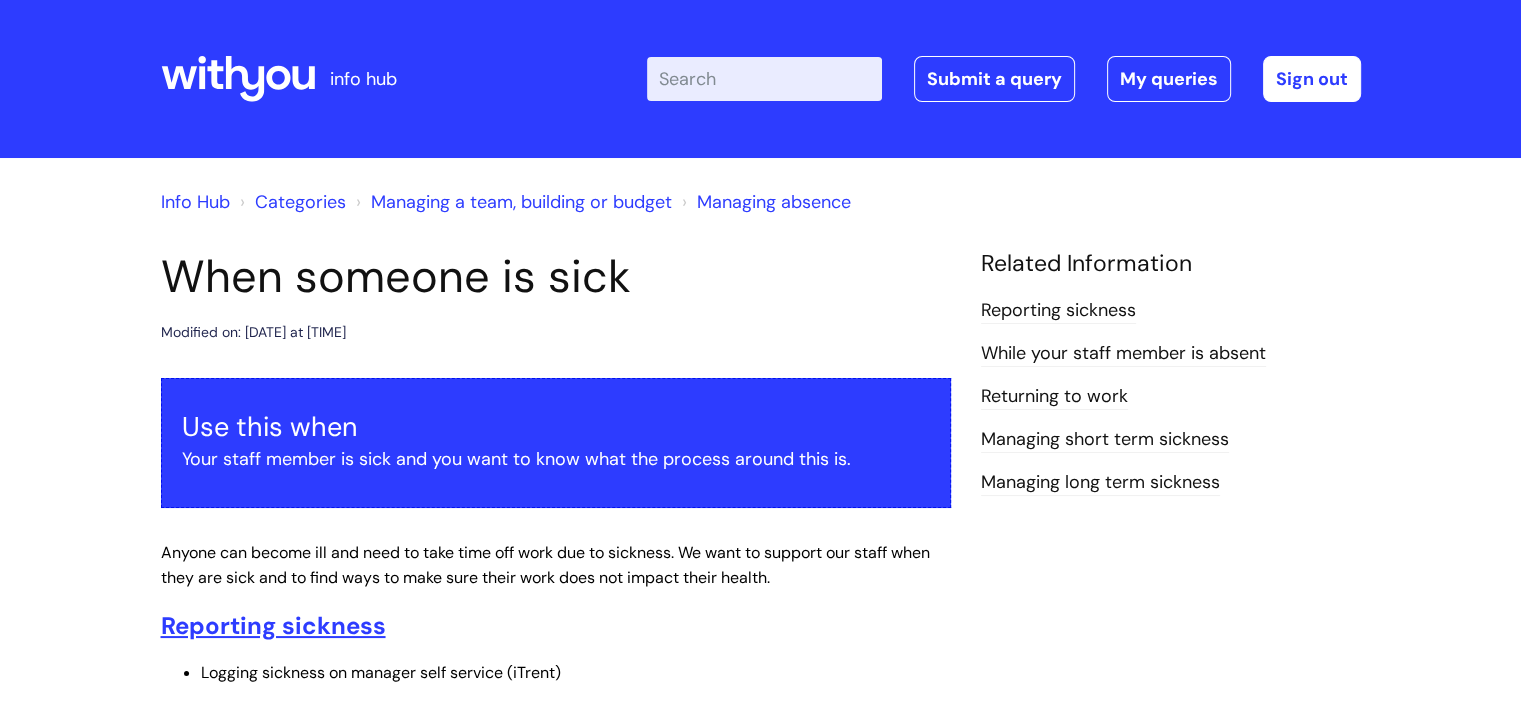 click on "Enter your search term here..." at bounding box center [764, 79] 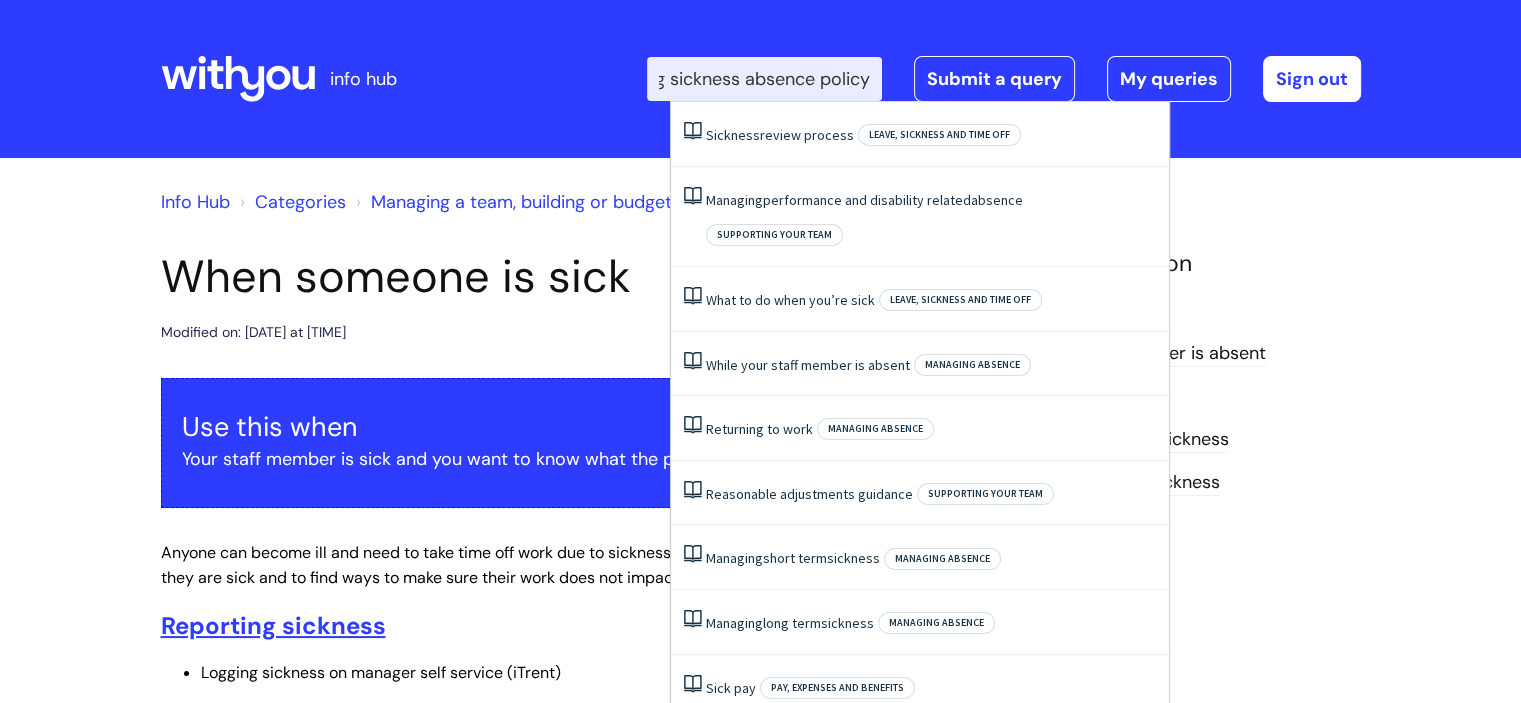 scroll, scrollTop: 0, scrollLeft: 98, axis: horizontal 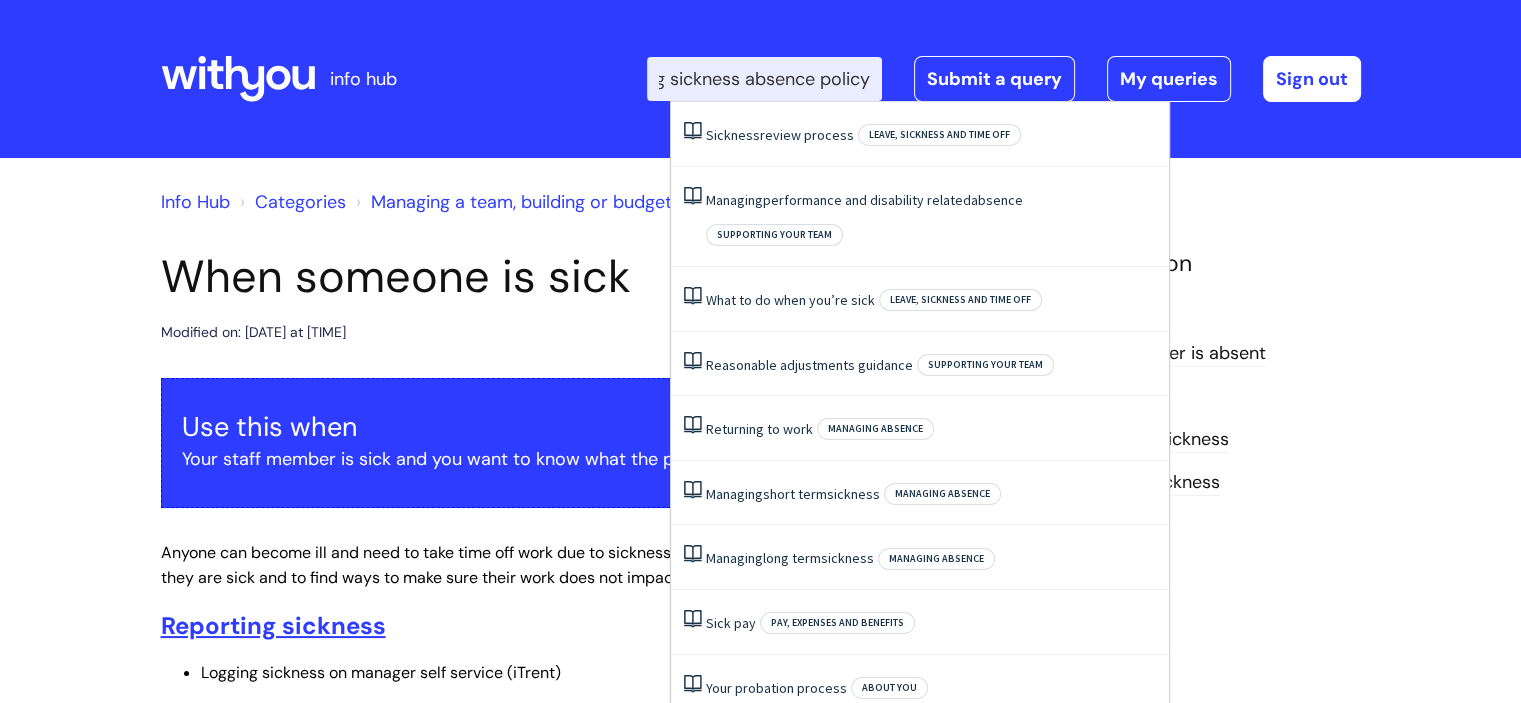 type on "managing sickness absence policy" 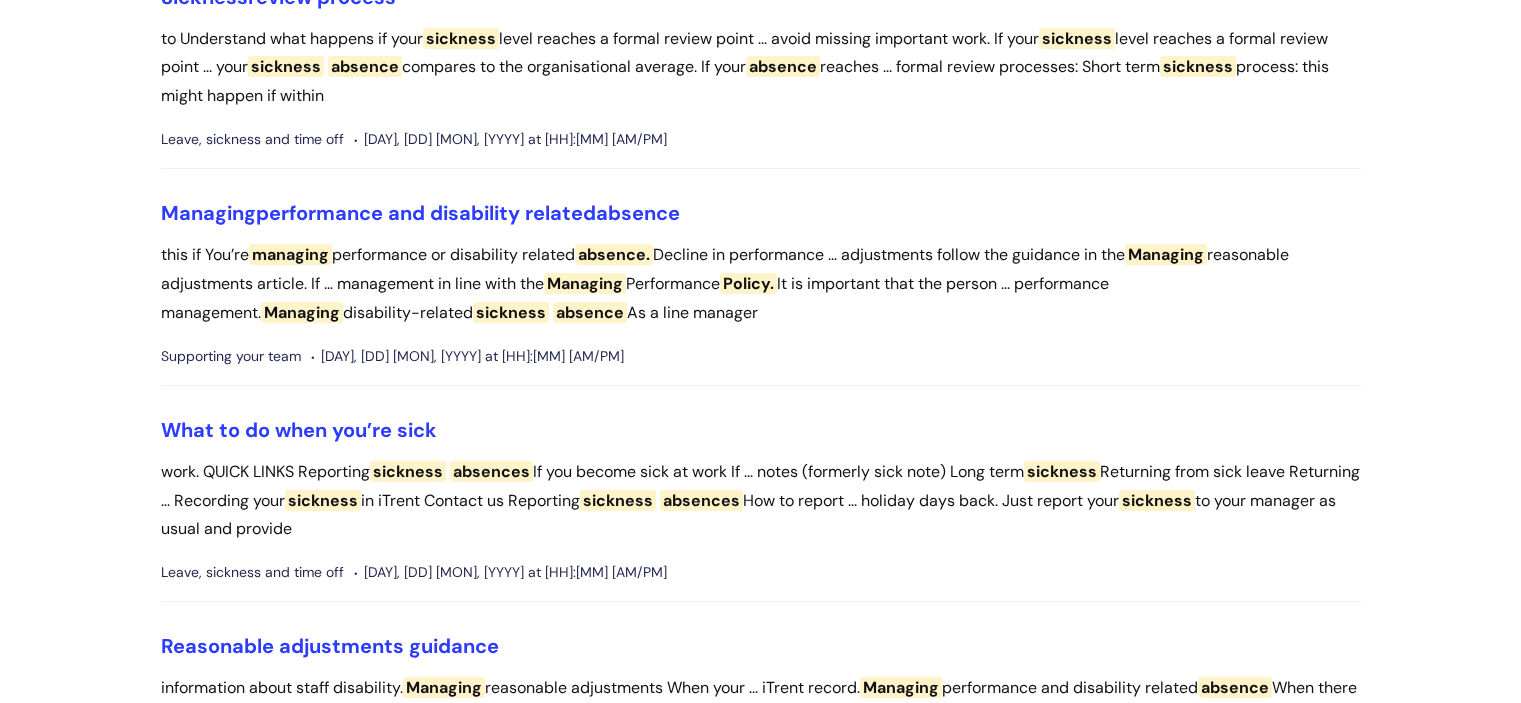 scroll, scrollTop: 0, scrollLeft: 0, axis: both 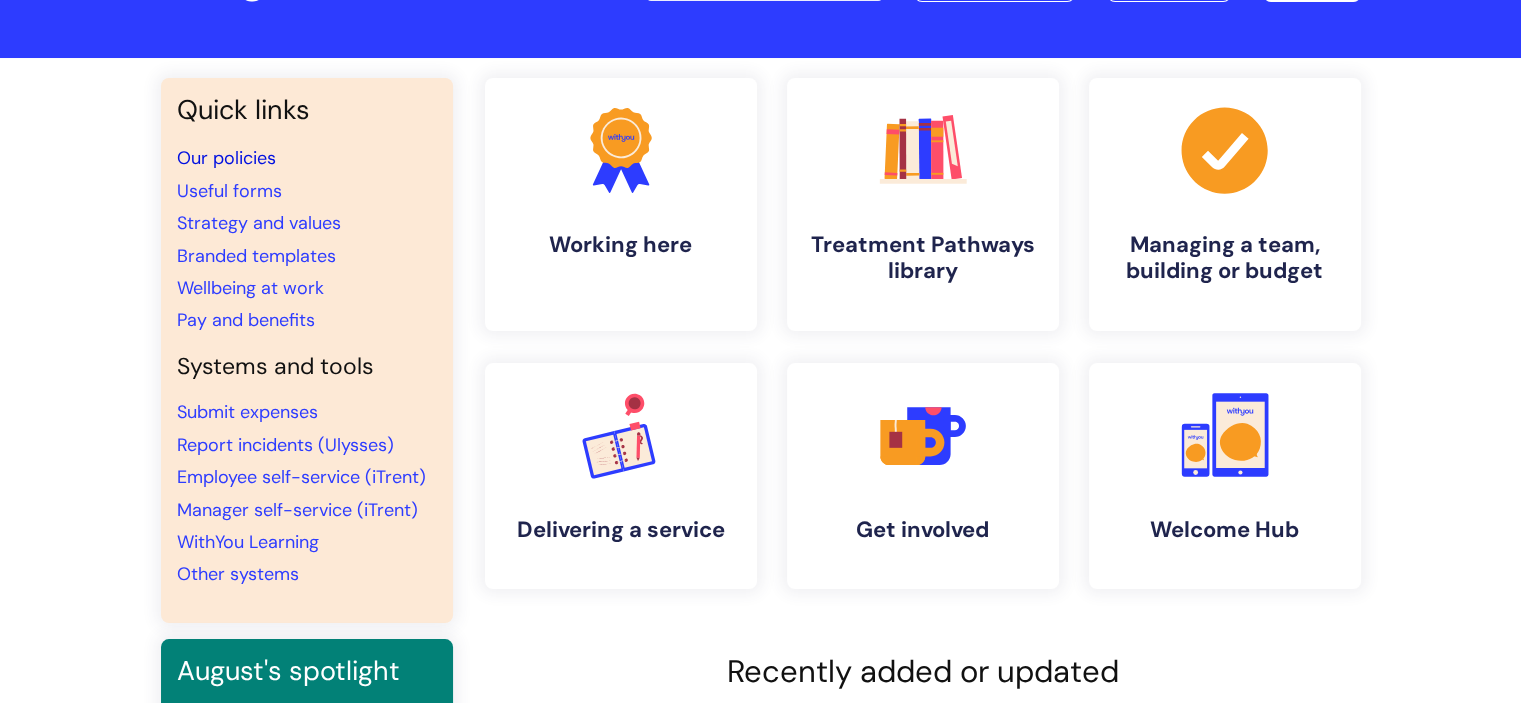 click on "Our policies" at bounding box center [226, 158] 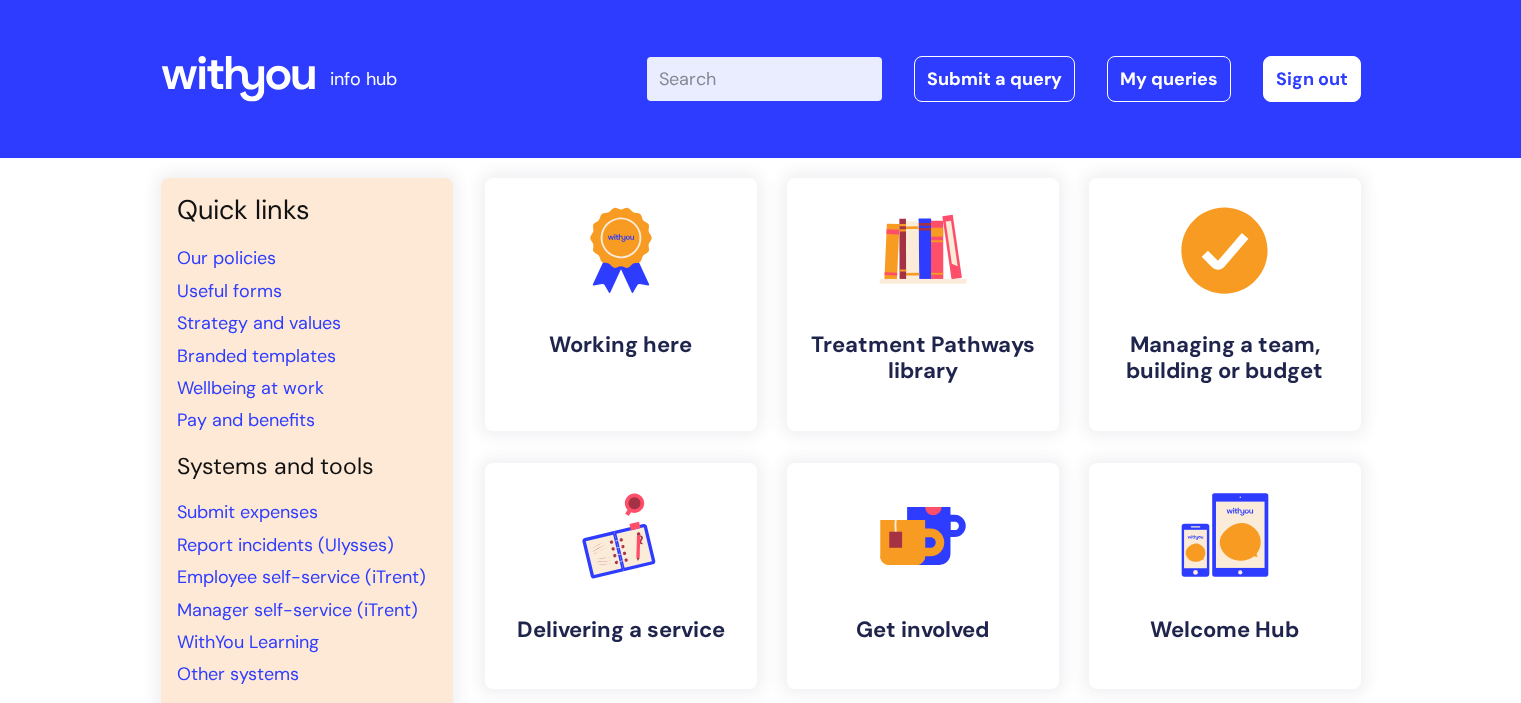 scroll, scrollTop: 0, scrollLeft: 0, axis: both 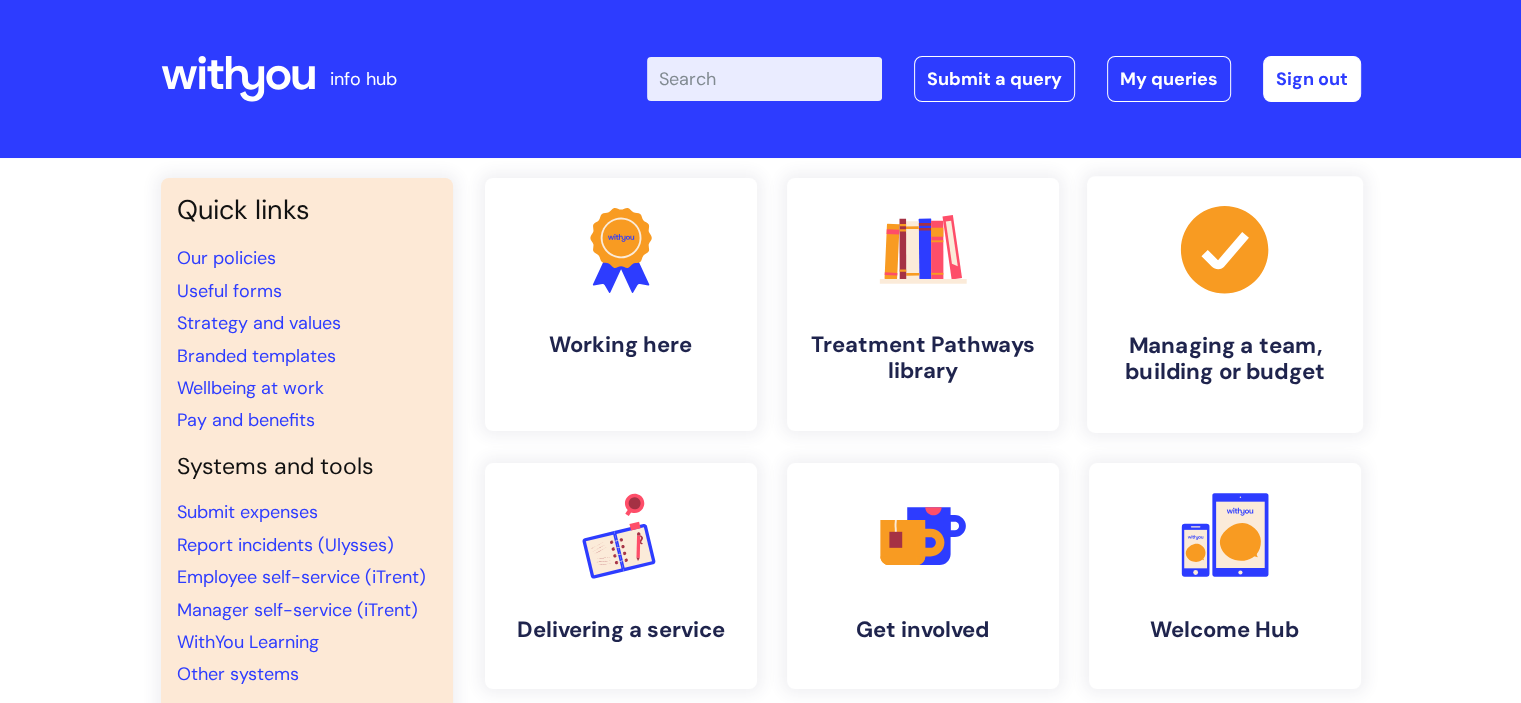 click on "Managing a team, building or budget" at bounding box center [1225, 359] 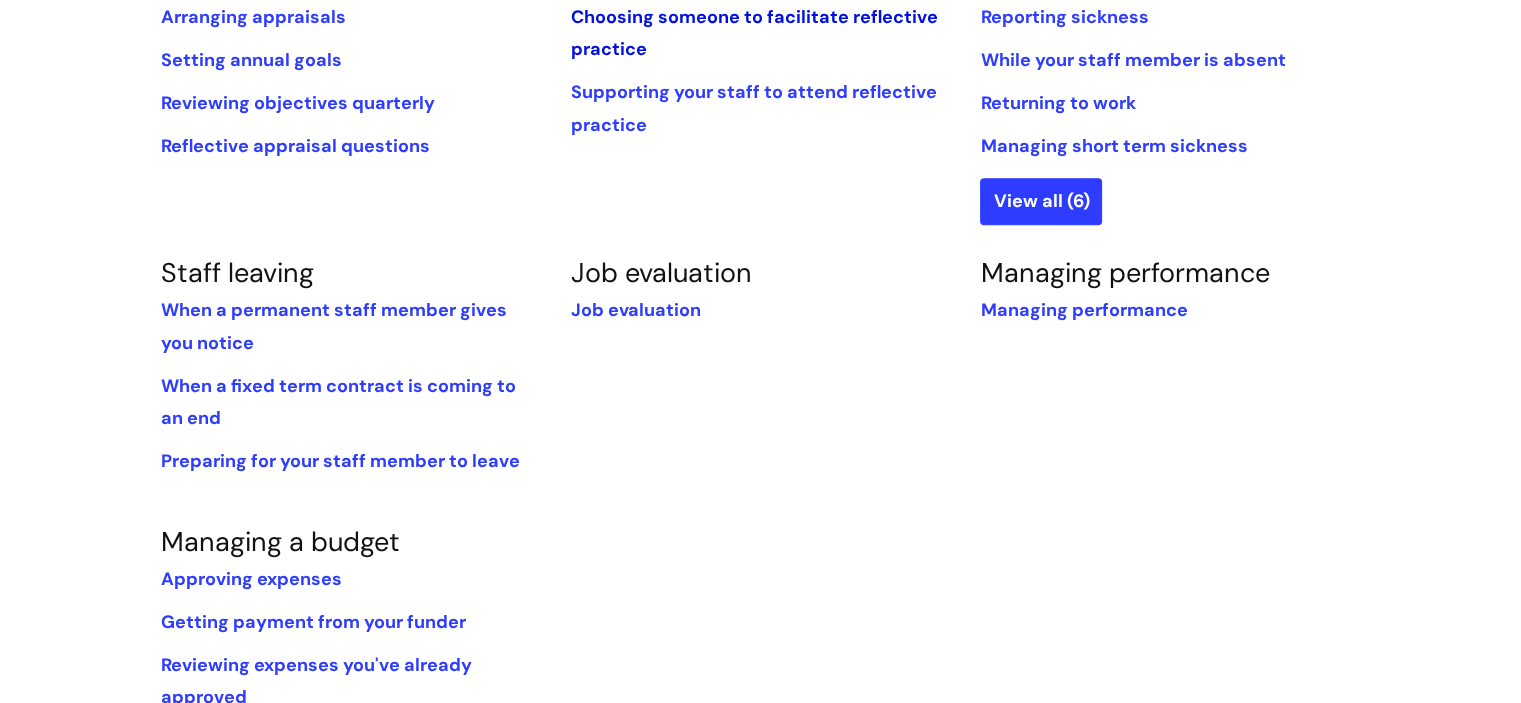 scroll, scrollTop: 900, scrollLeft: 0, axis: vertical 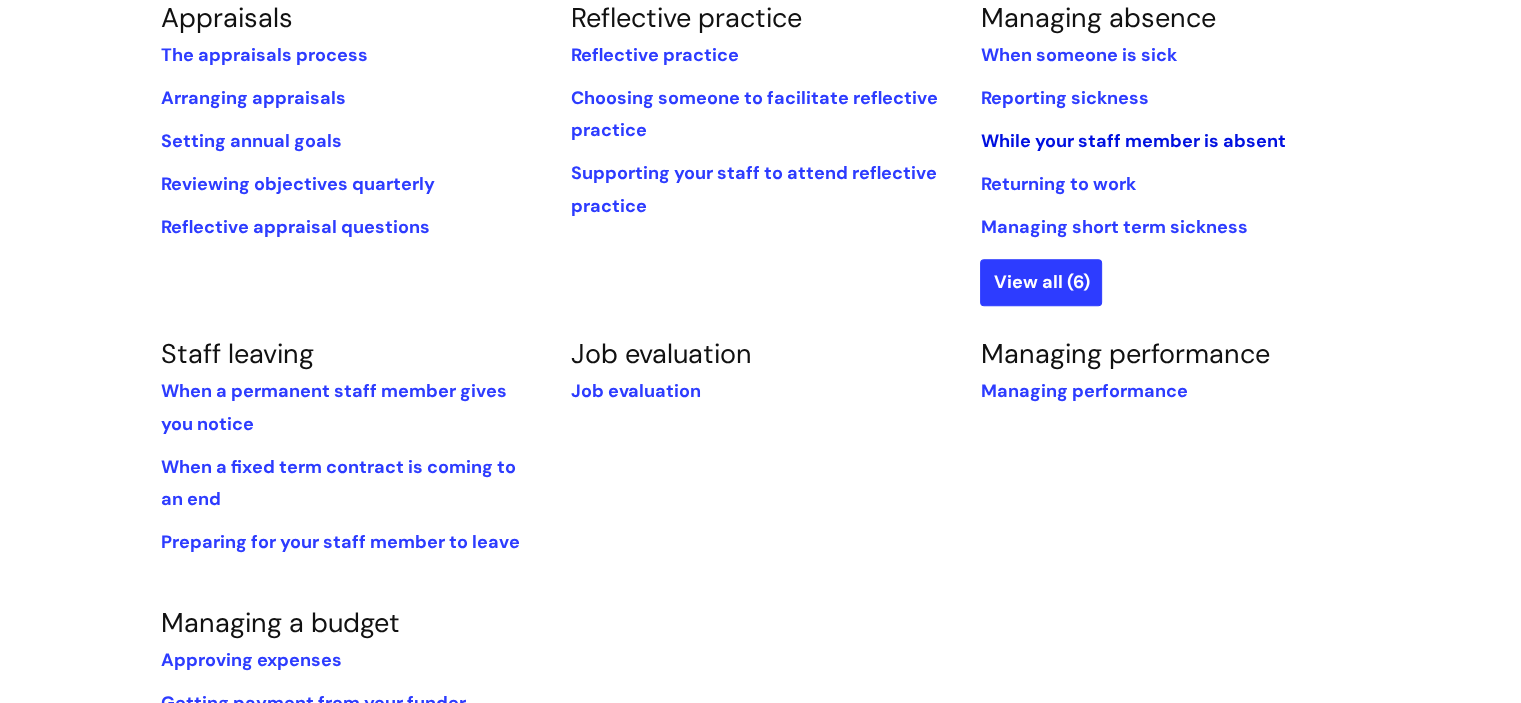 click on "While‌ ‌your‌ ‌staff‌ ‌member‌ ‌is‌ ‌absent‌" at bounding box center (1132, 141) 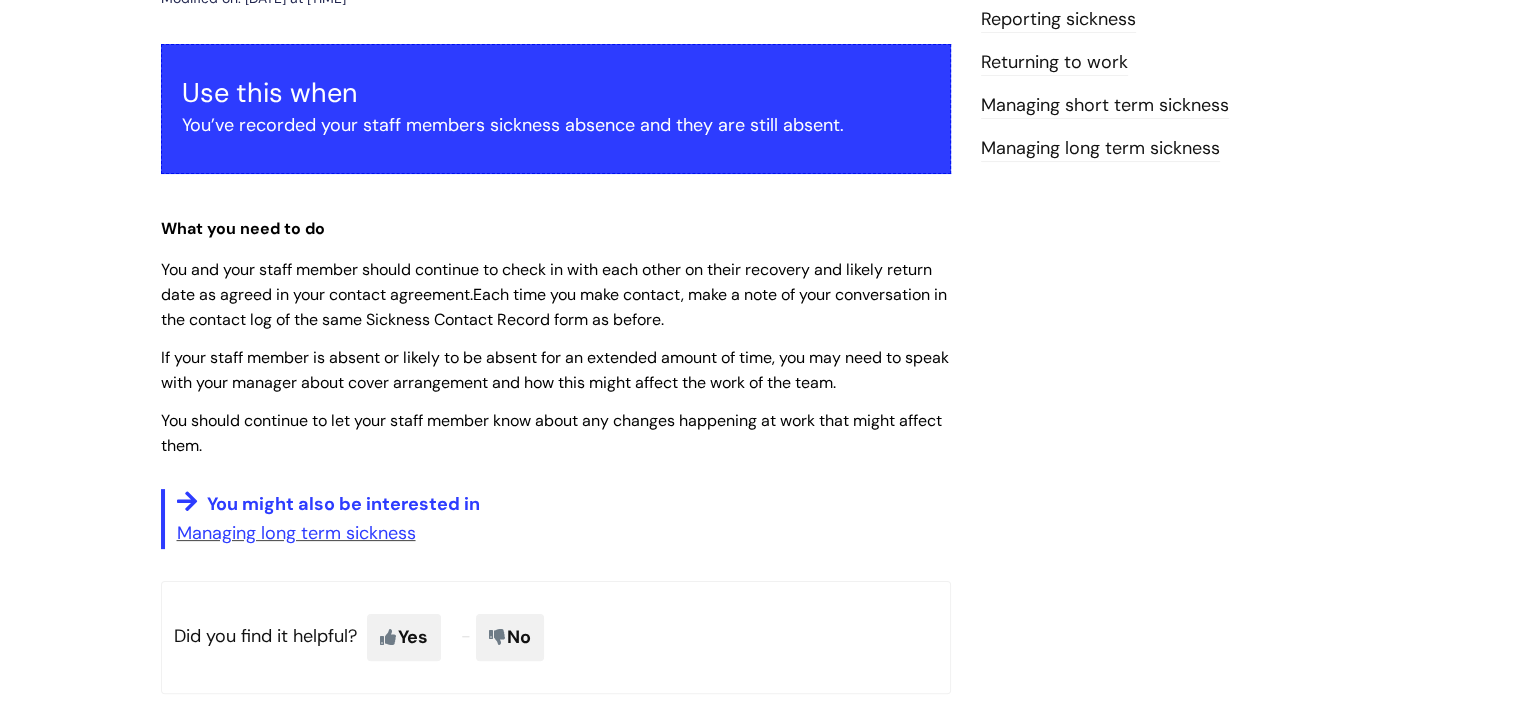 scroll, scrollTop: 300, scrollLeft: 0, axis: vertical 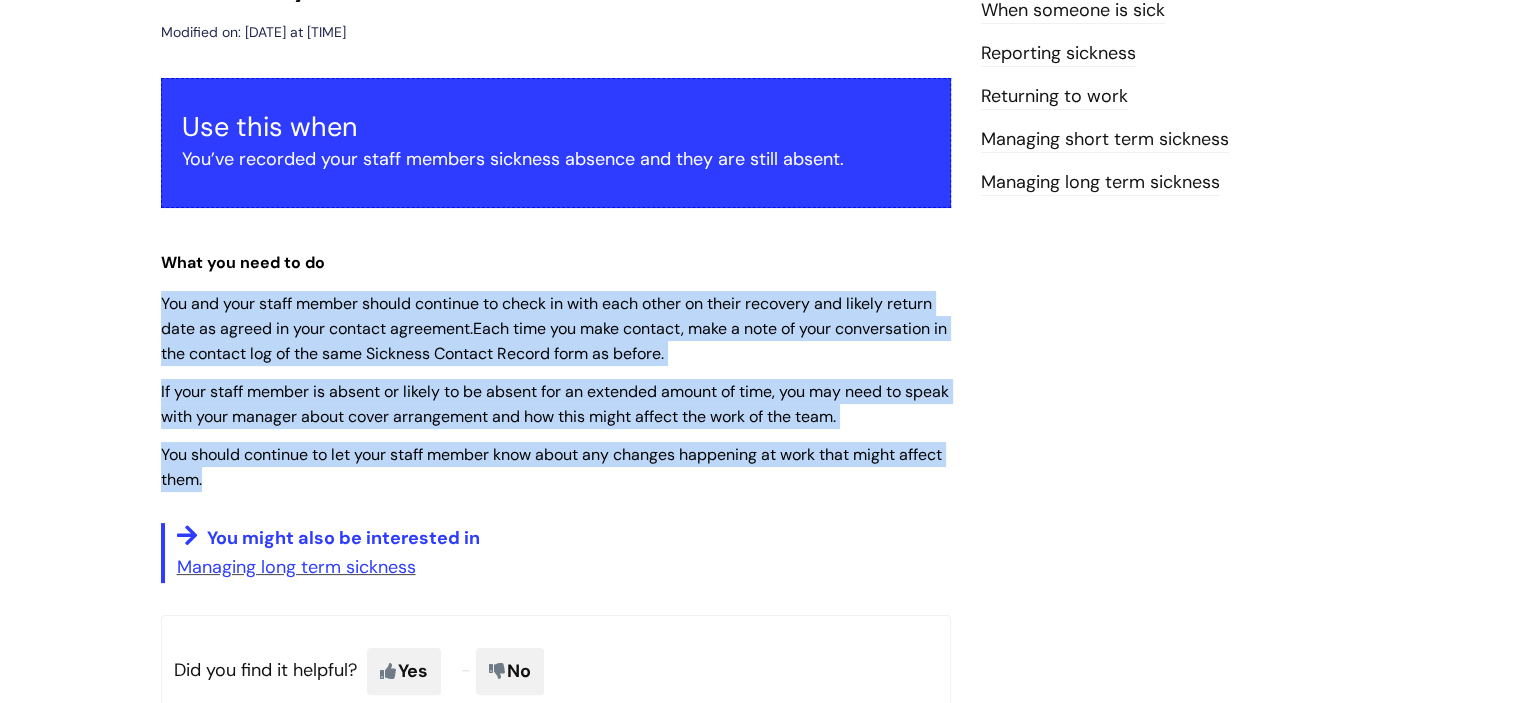 drag, startPoint x: 261, startPoint y: 479, endPoint x: 162, endPoint y: 311, distance: 195 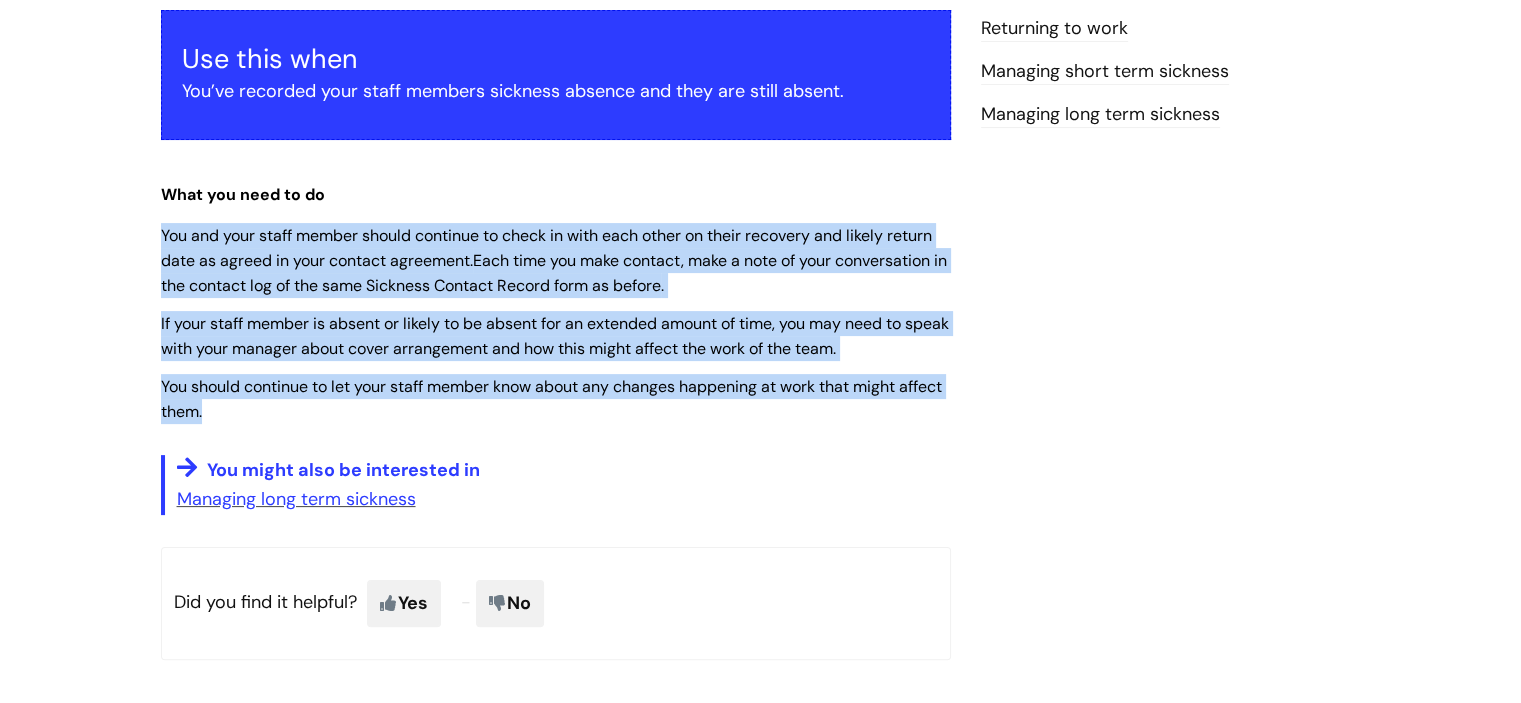 scroll, scrollTop: 400, scrollLeft: 0, axis: vertical 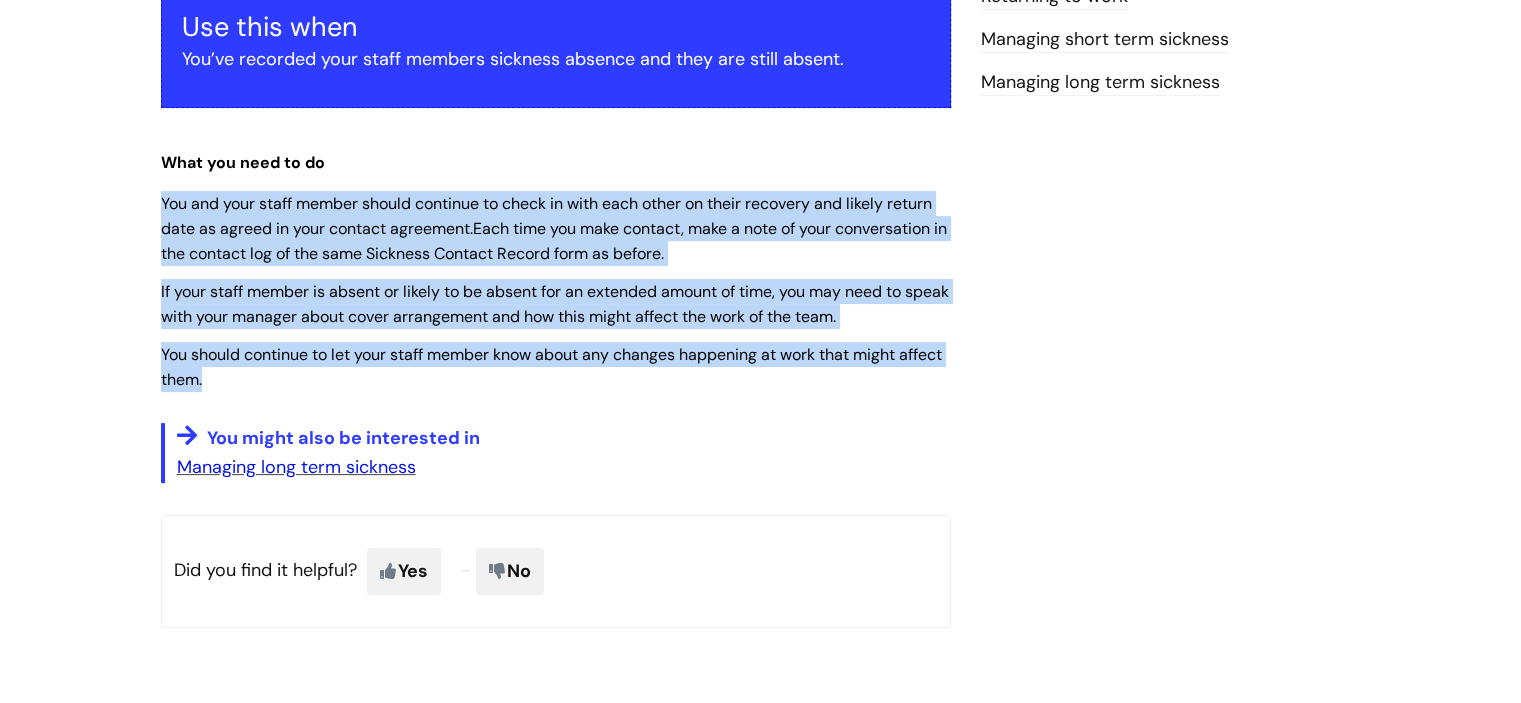click on "Managing long term sickness" at bounding box center [296, 467] 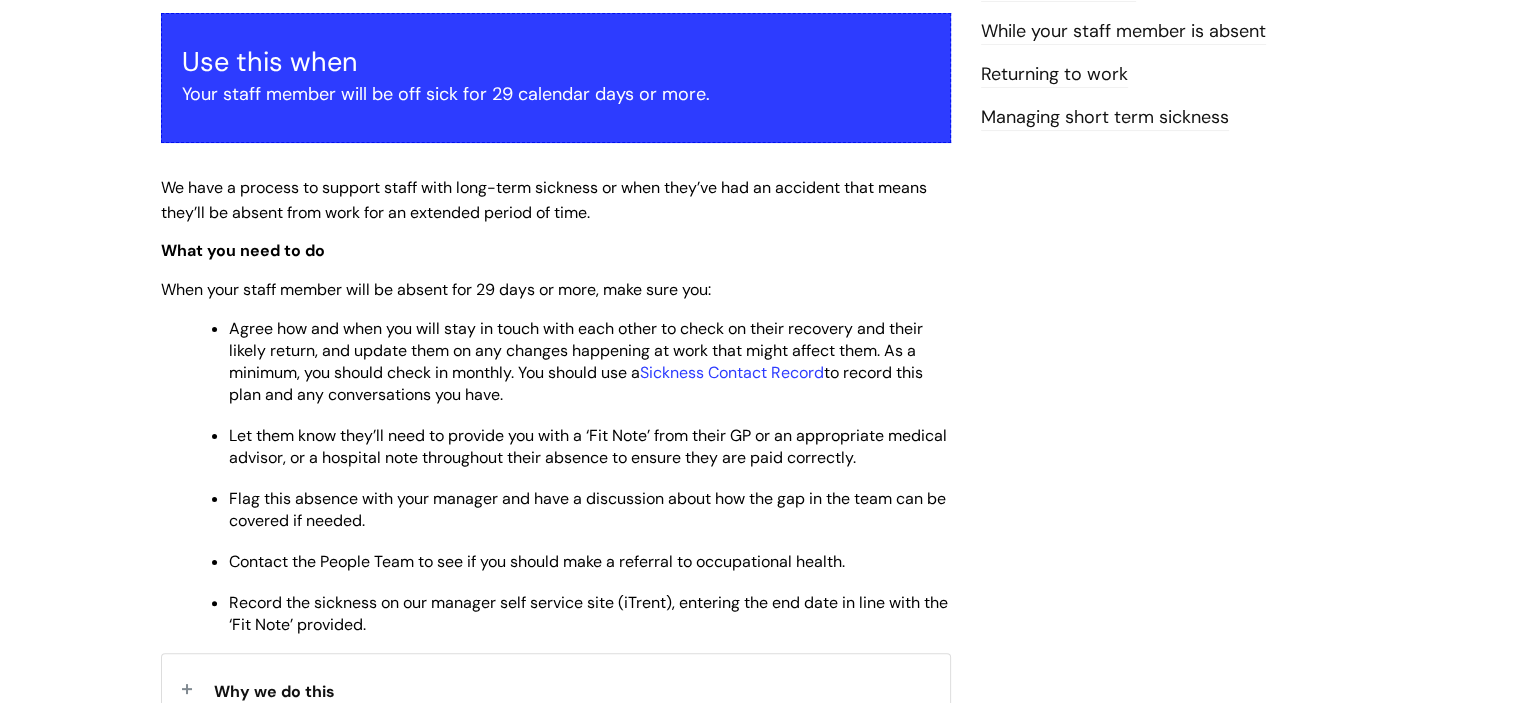 scroll, scrollTop: 400, scrollLeft: 0, axis: vertical 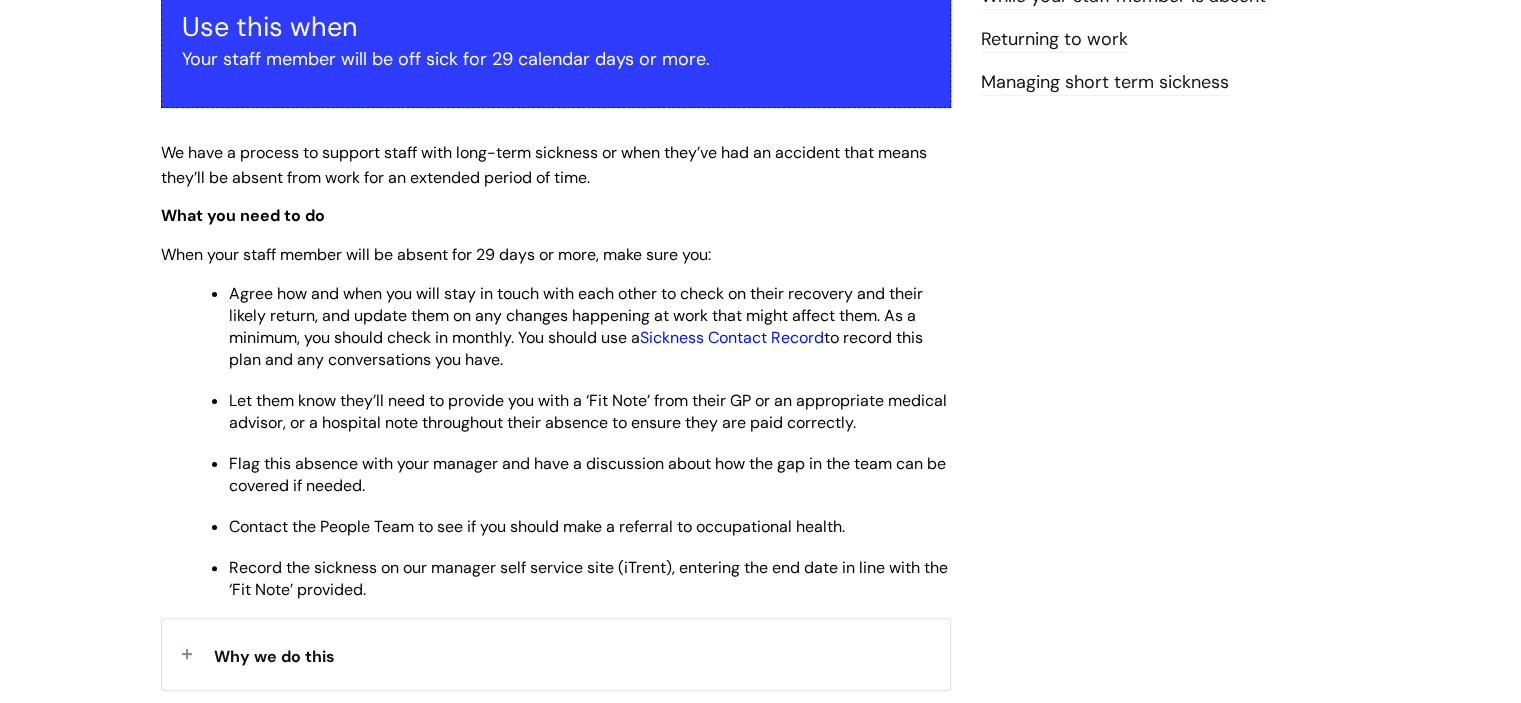 click on "Sickness Contact Record" at bounding box center (732, 337) 